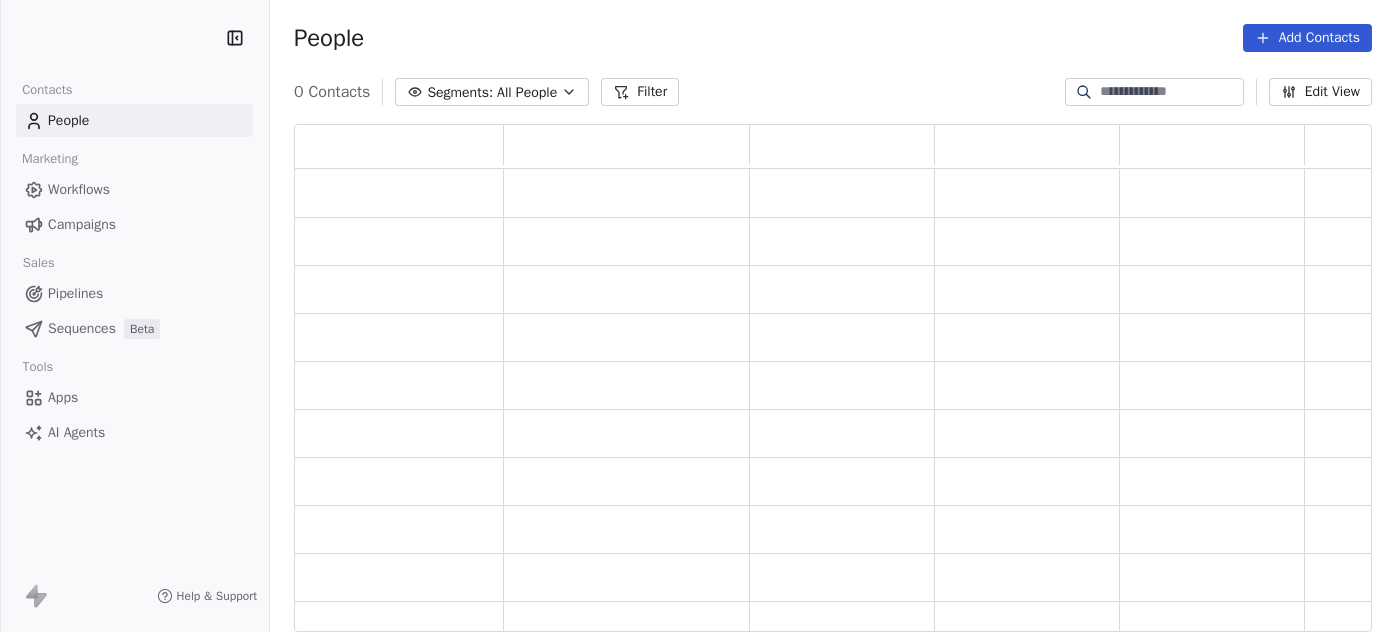 scroll, scrollTop: 0, scrollLeft: 0, axis: both 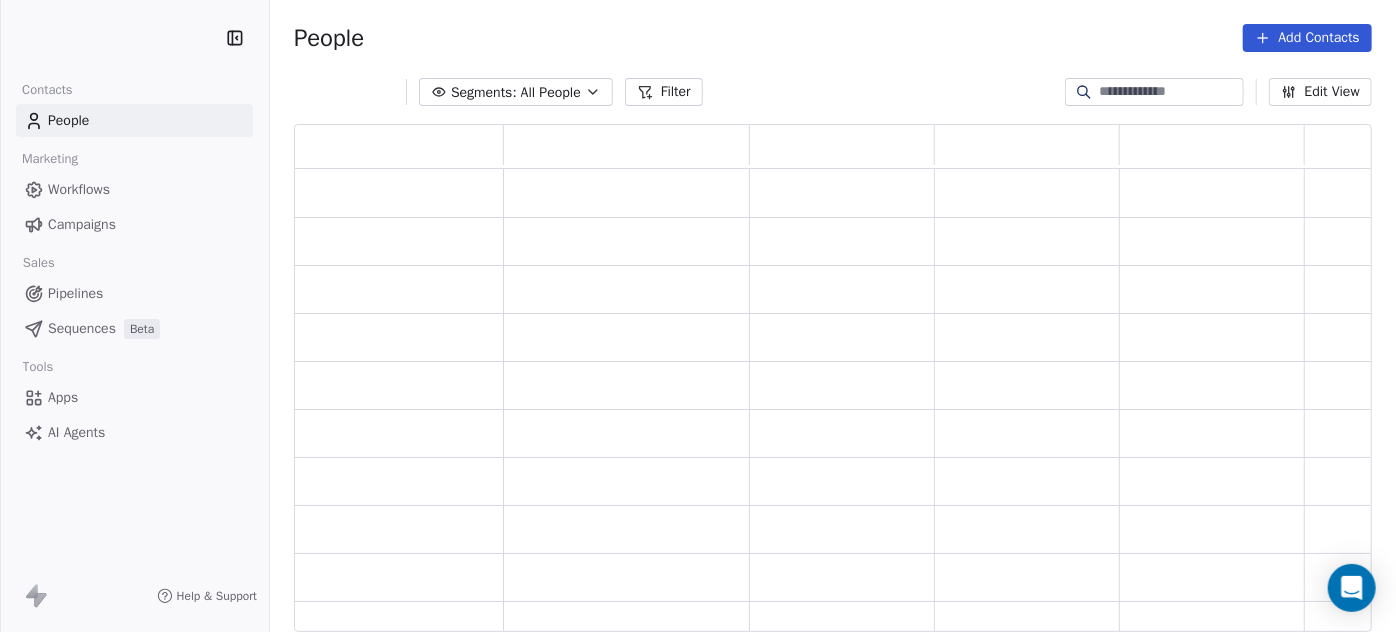 click on "Sequences" at bounding box center (82, 328) 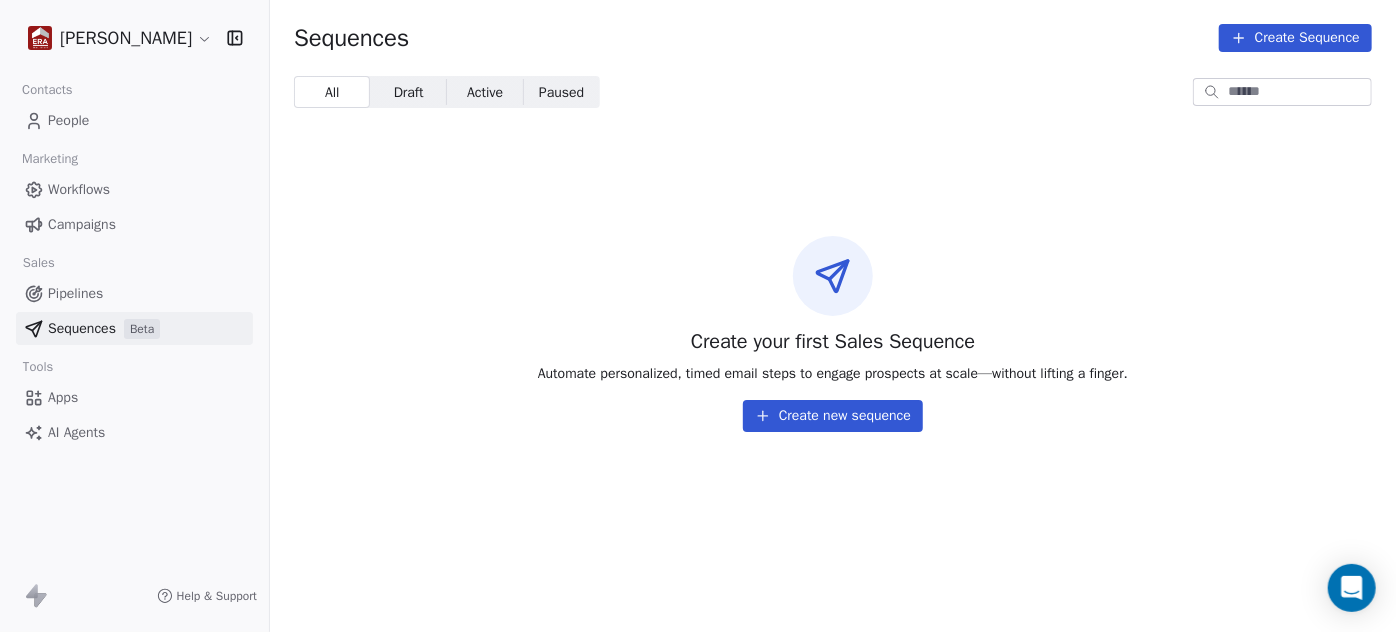 click on "Apps" at bounding box center [63, 397] 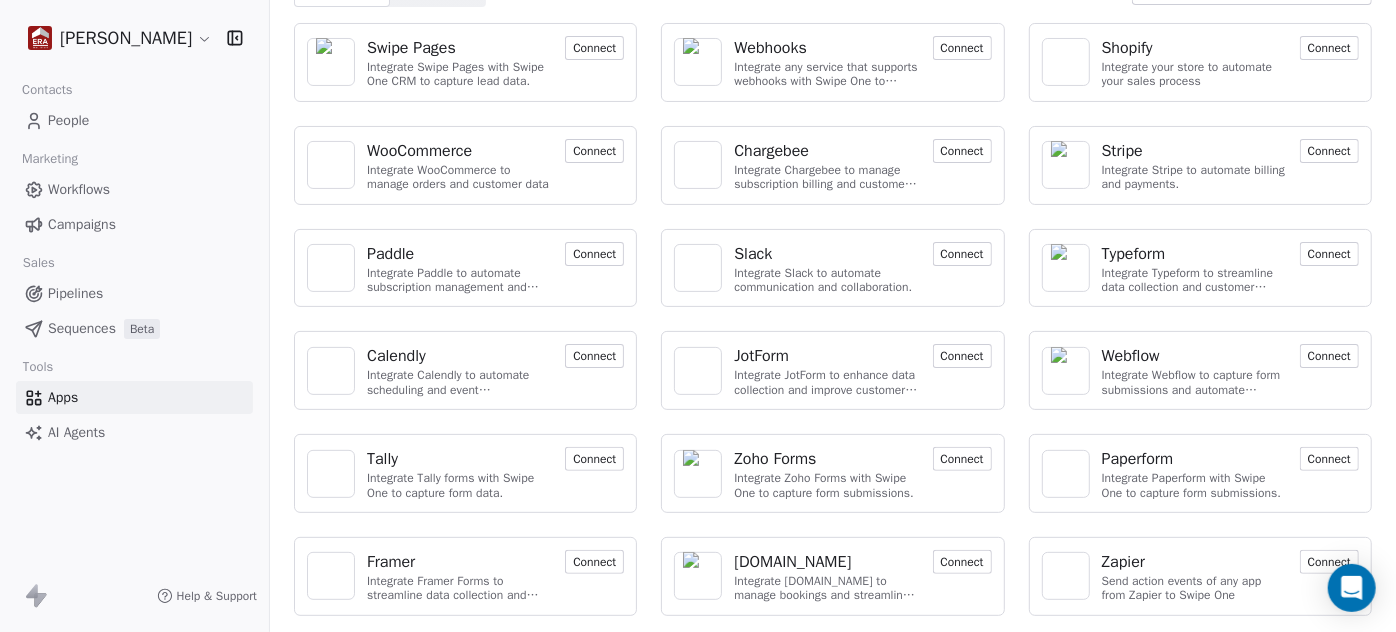 scroll, scrollTop: 200, scrollLeft: 0, axis: vertical 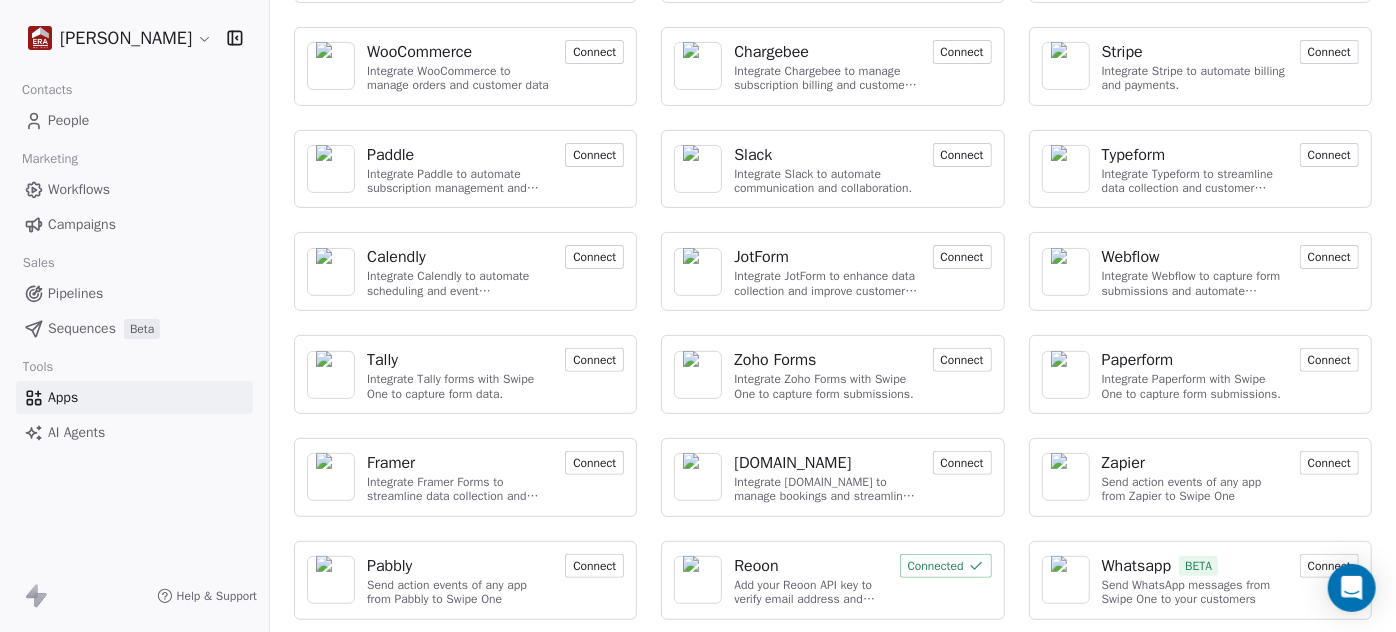 drag, startPoint x: 77, startPoint y: 322, endPoint x: 85, endPoint y: 329, distance: 10.630146 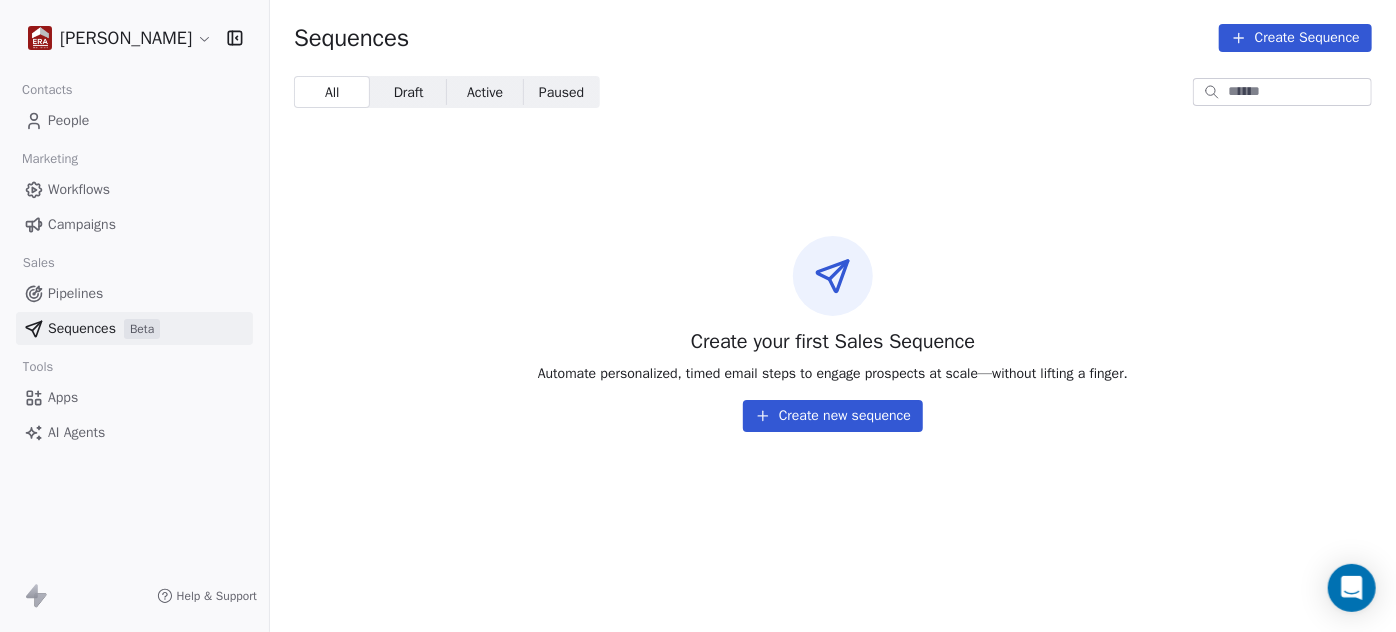 scroll, scrollTop: 0, scrollLeft: 0, axis: both 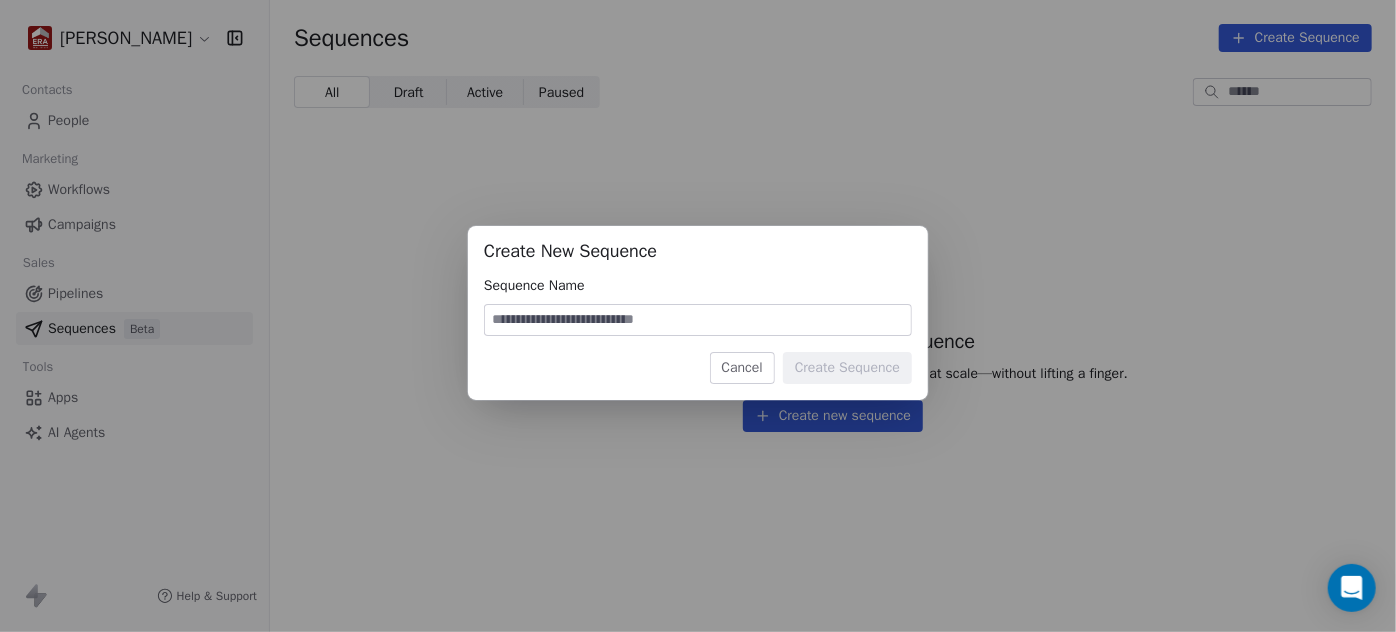 click on "Create New Sequence Sequence Name Cancel Create Sequence" at bounding box center [698, 312] 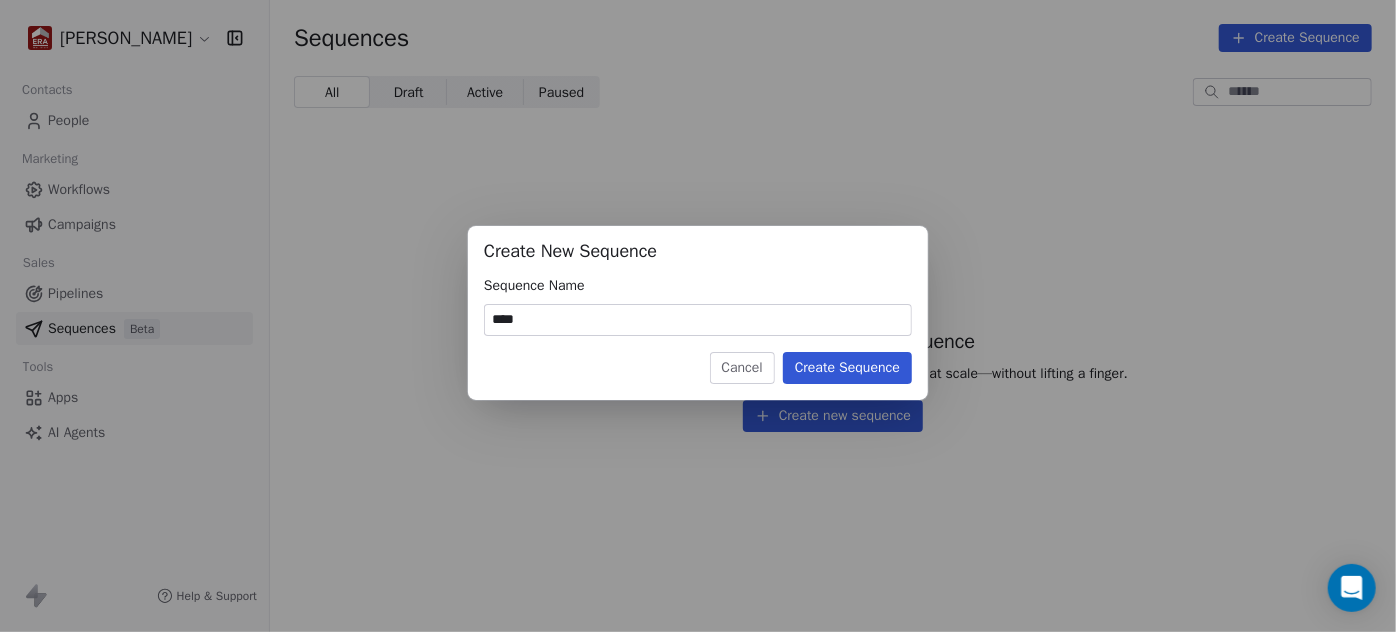 type on "****" 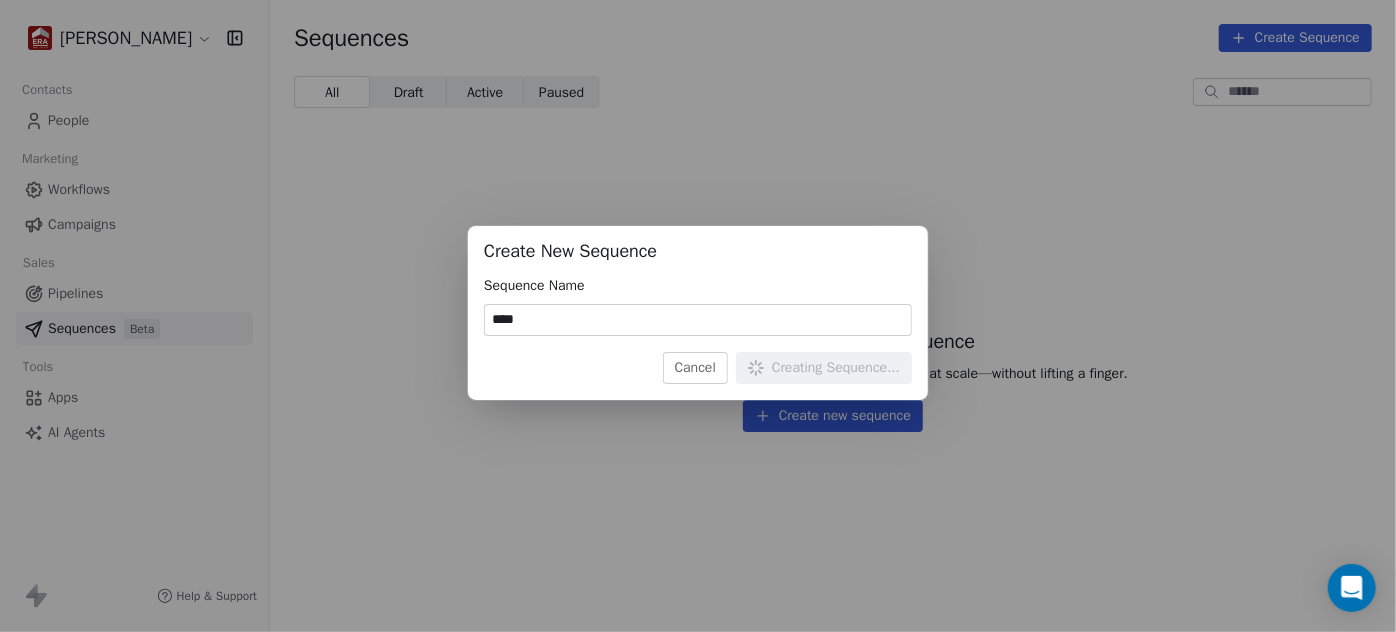 type 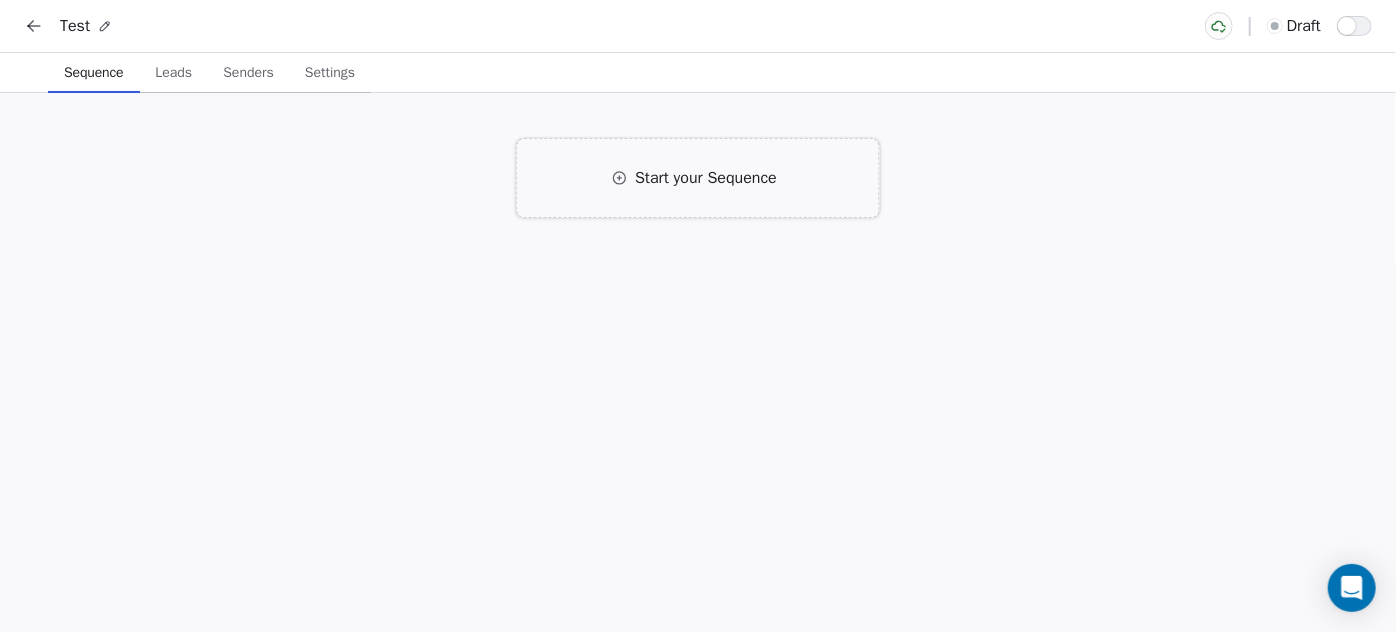 click 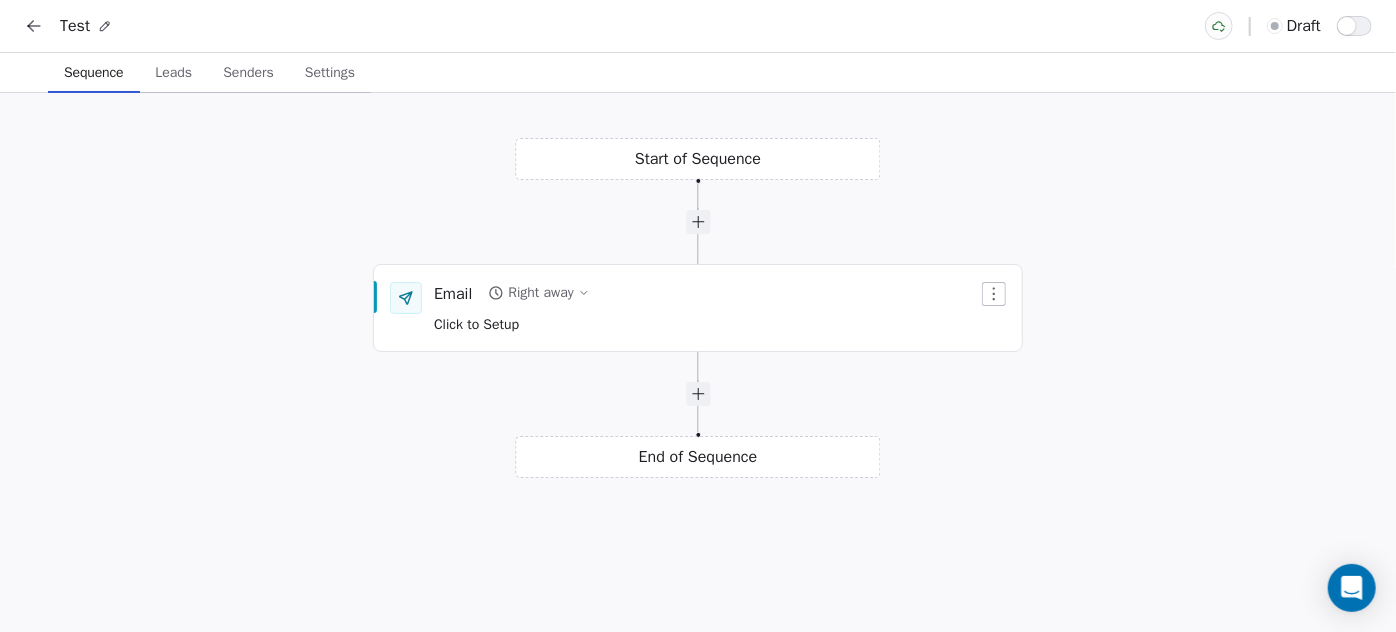 click on "Start of Sequence Email Right away Click to Setup End of Sequence" at bounding box center [698, 362] 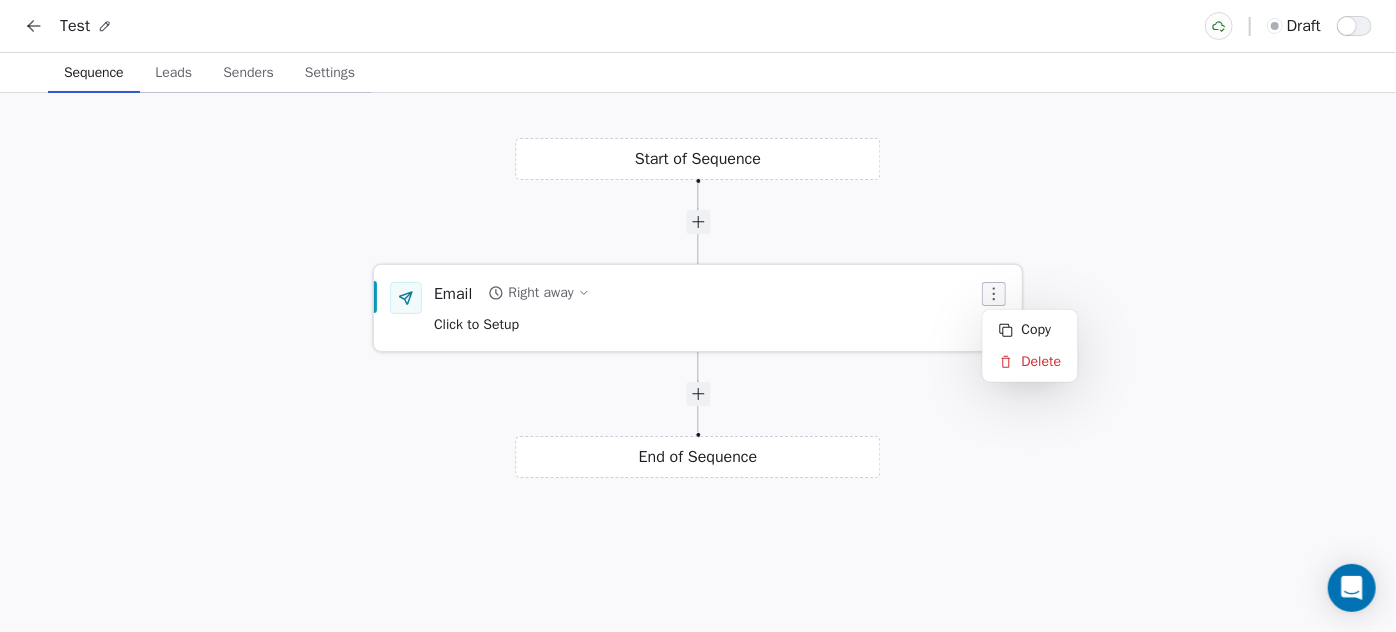 click 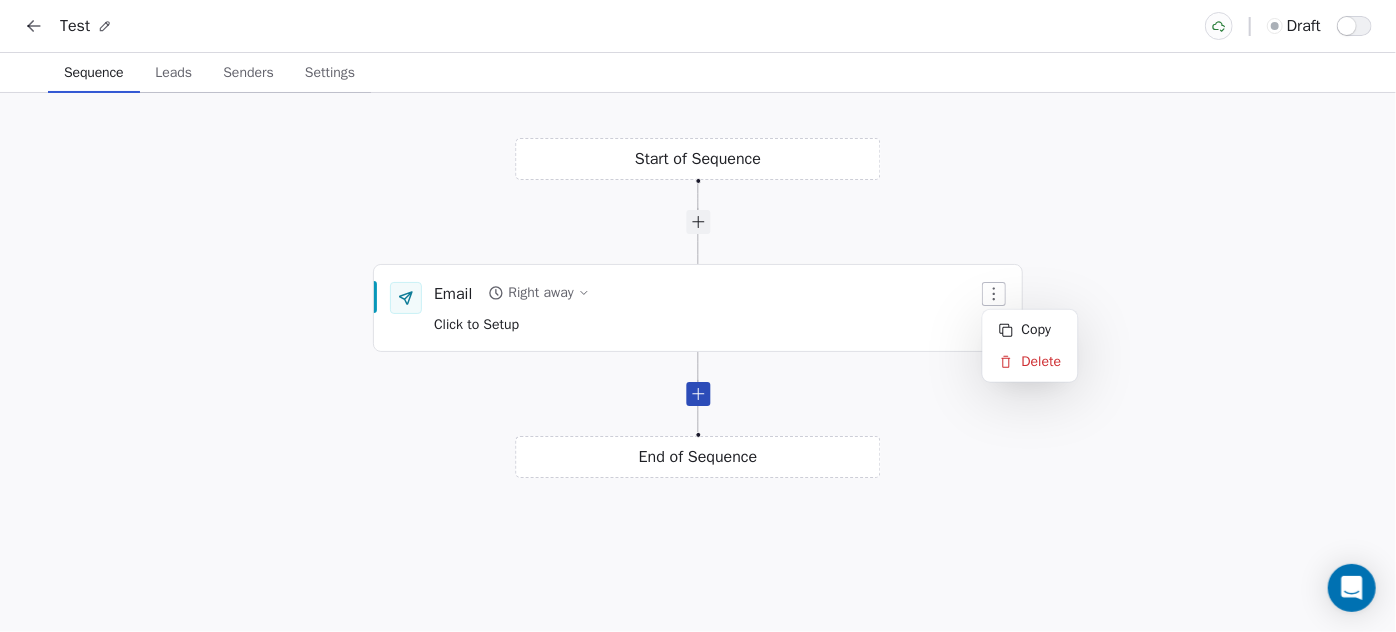 click at bounding box center [698, 394] 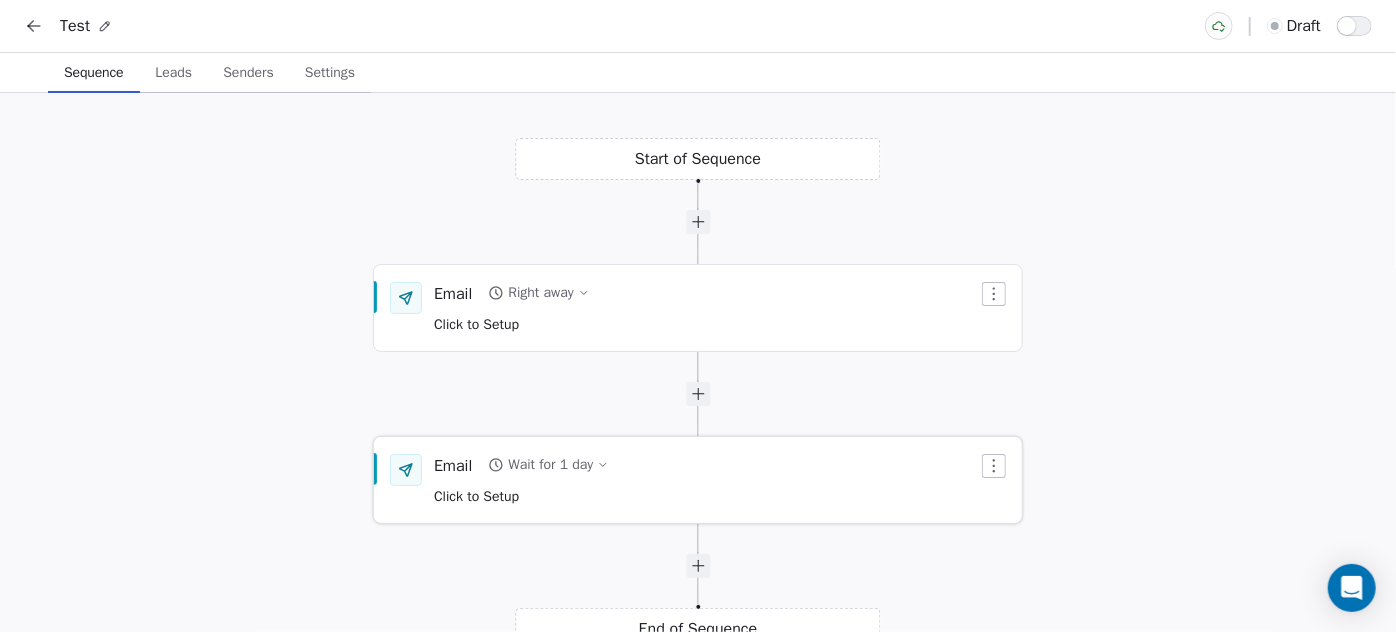 click 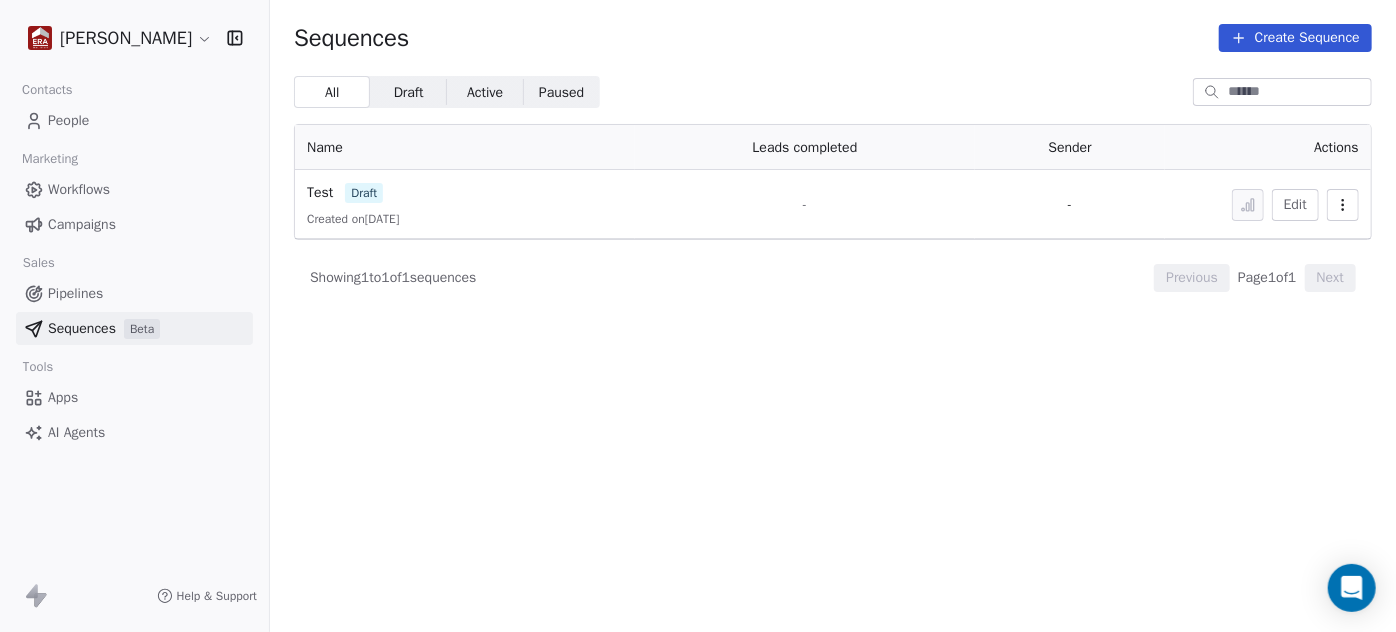 click on "Workflows" at bounding box center [79, 189] 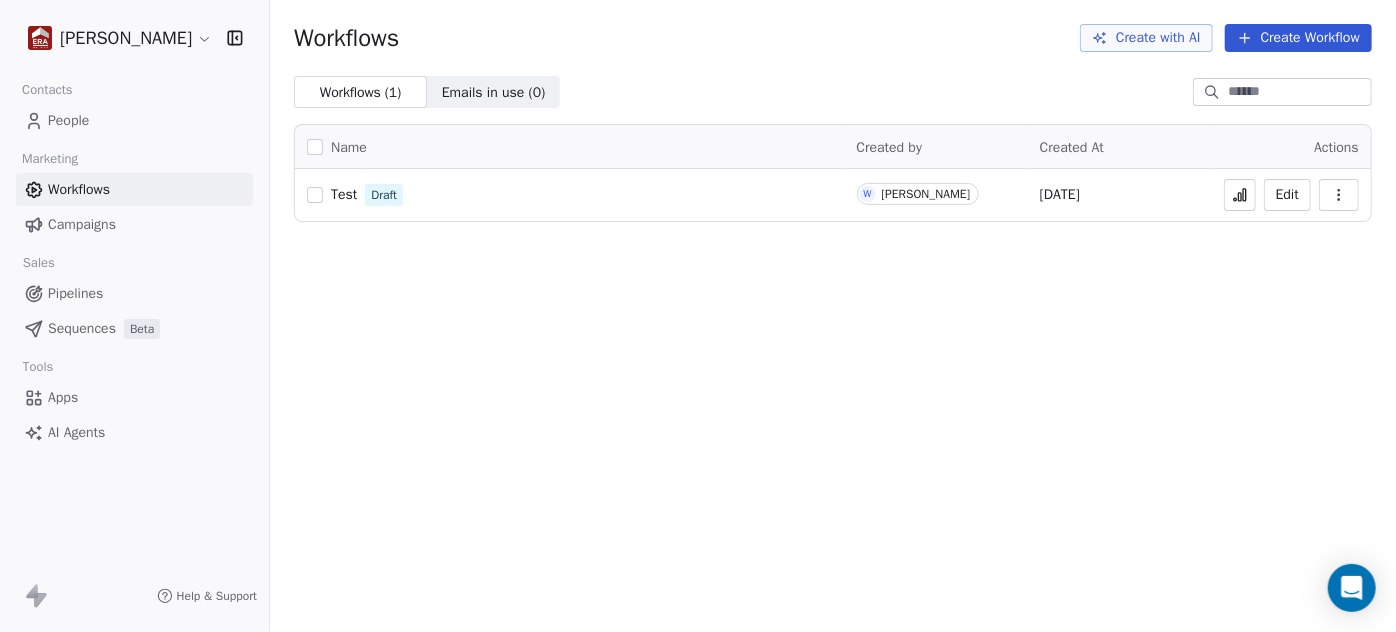 click on "Campaigns" at bounding box center (82, 224) 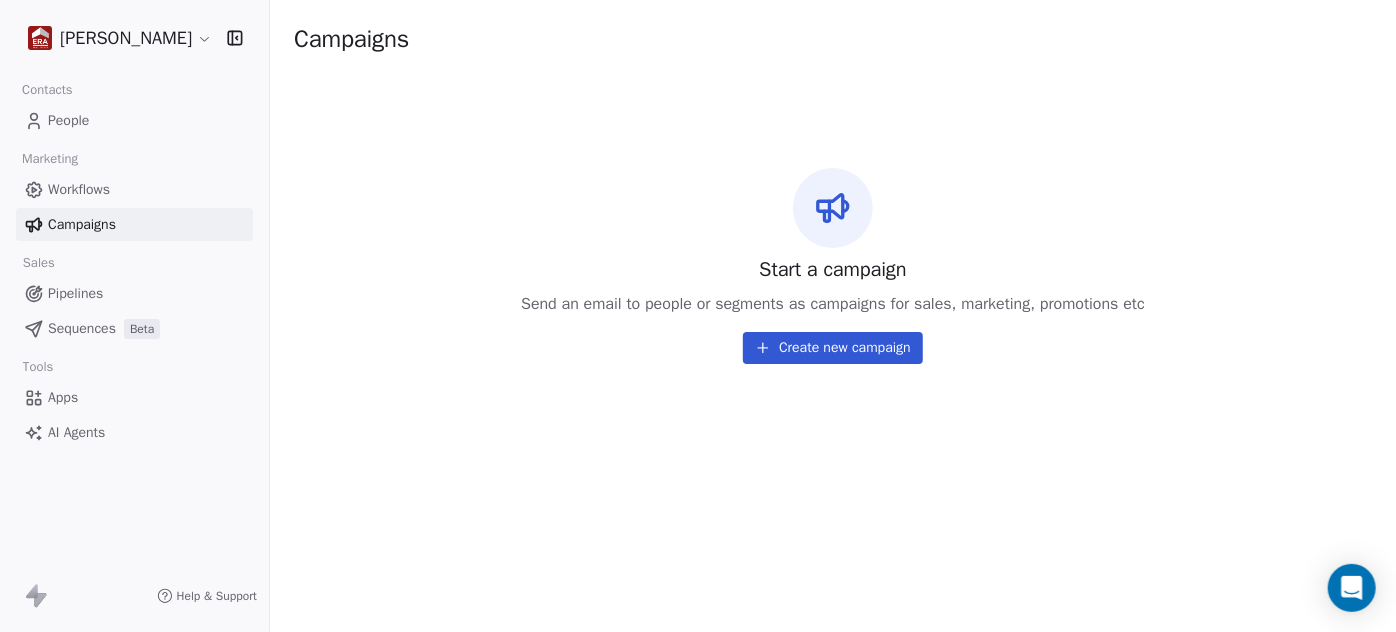 click on "Sequences" at bounding box center [82, 328] 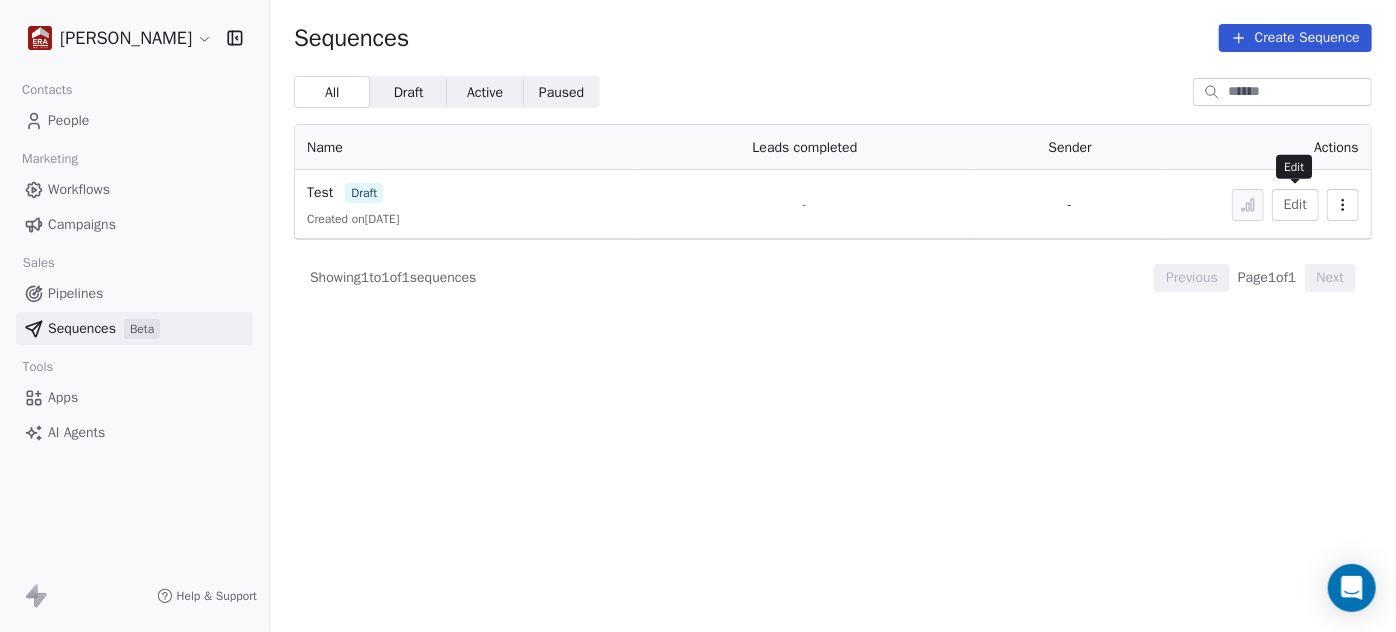 click on "Edit" at bounding box center [1295, 205] 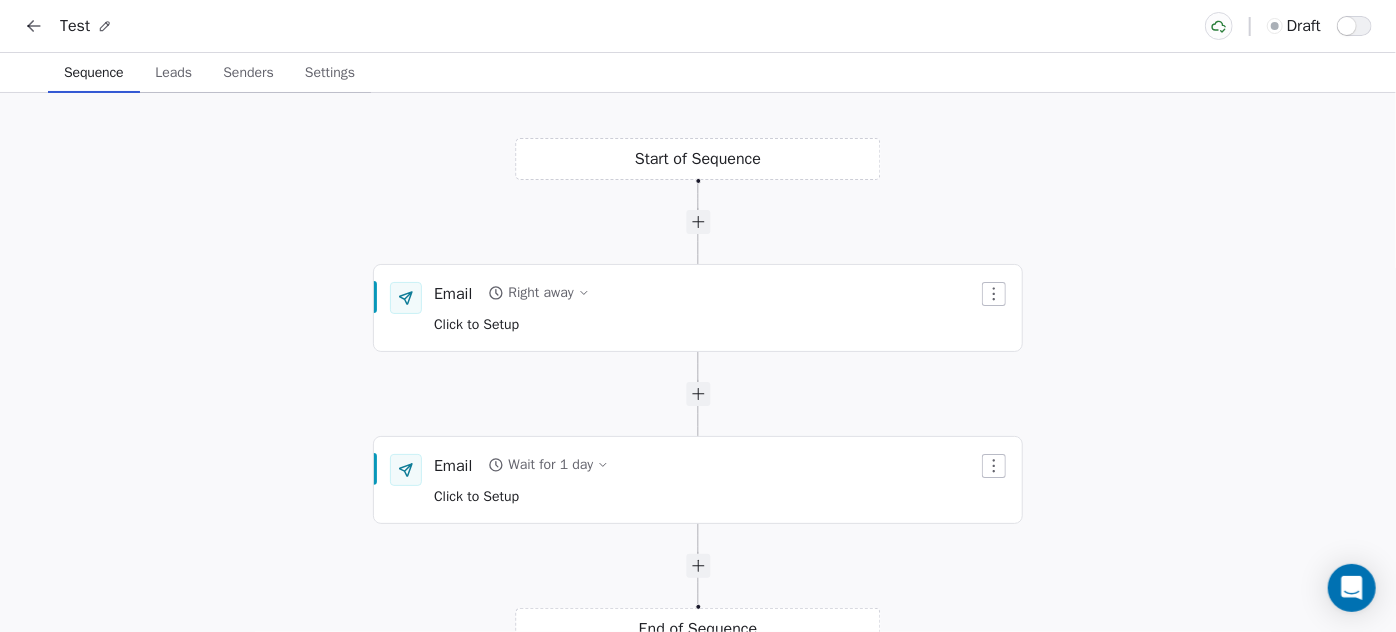 scroll, scrollTop: 0, scrollLeft: 0, axis: both 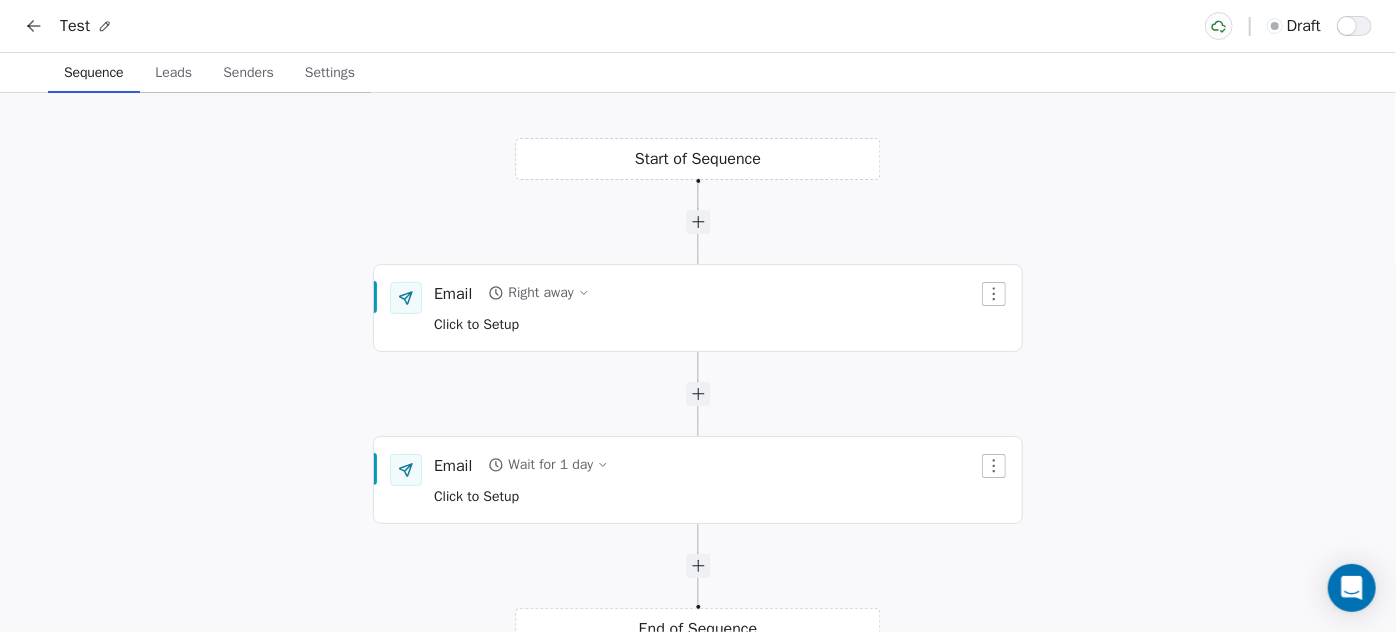 click on "Settings" at bounding box center [330, 73] 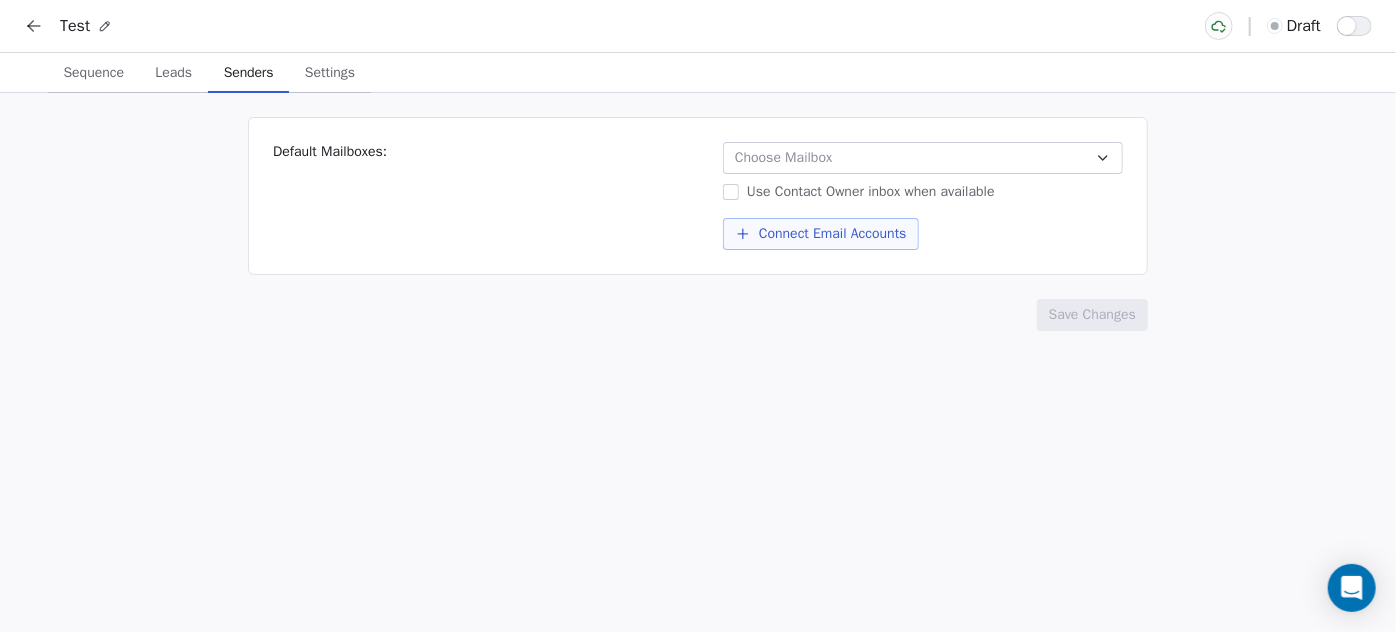 click on "Senders" at bounding box center [249, 73] 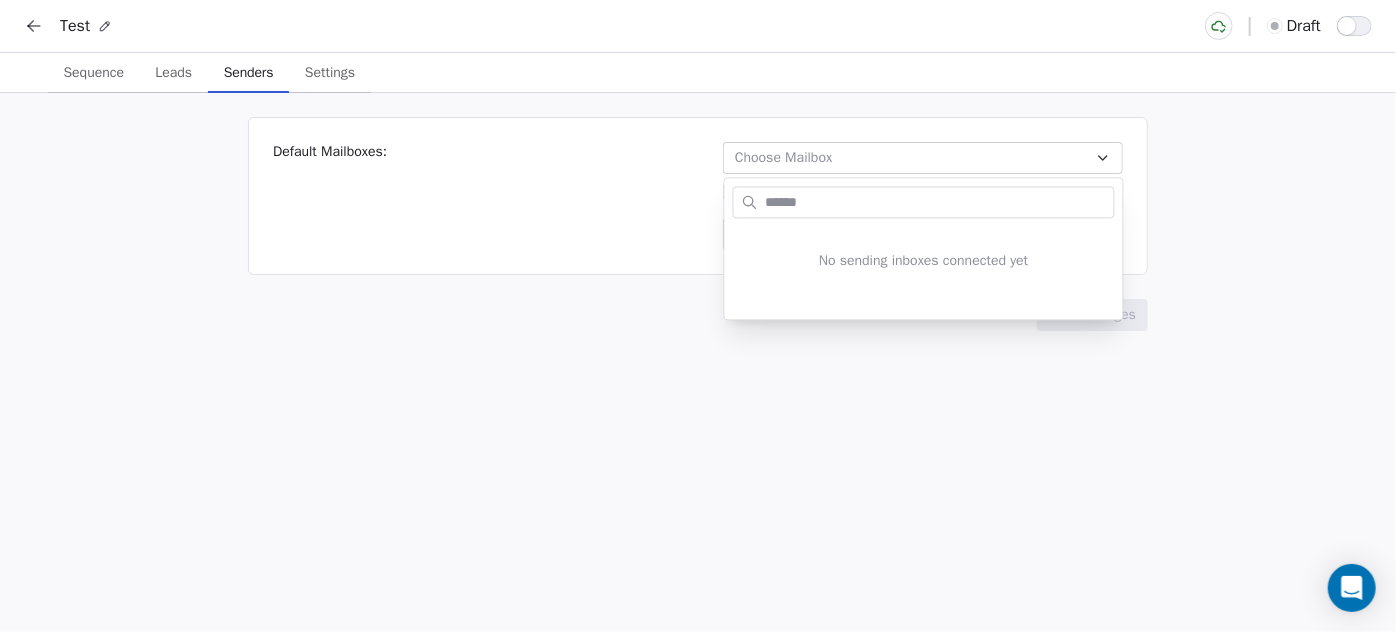 click on "Test draft Sequence Sequence Leads Leads Senders Senders Settings Settings Default Mailboxes: Choose Mailbox Use Contact Owner inbox when available Connect Email Accounts Save Changes   Chat with AI
No sending inboxes connected yet" at bounding box center [698, 436] 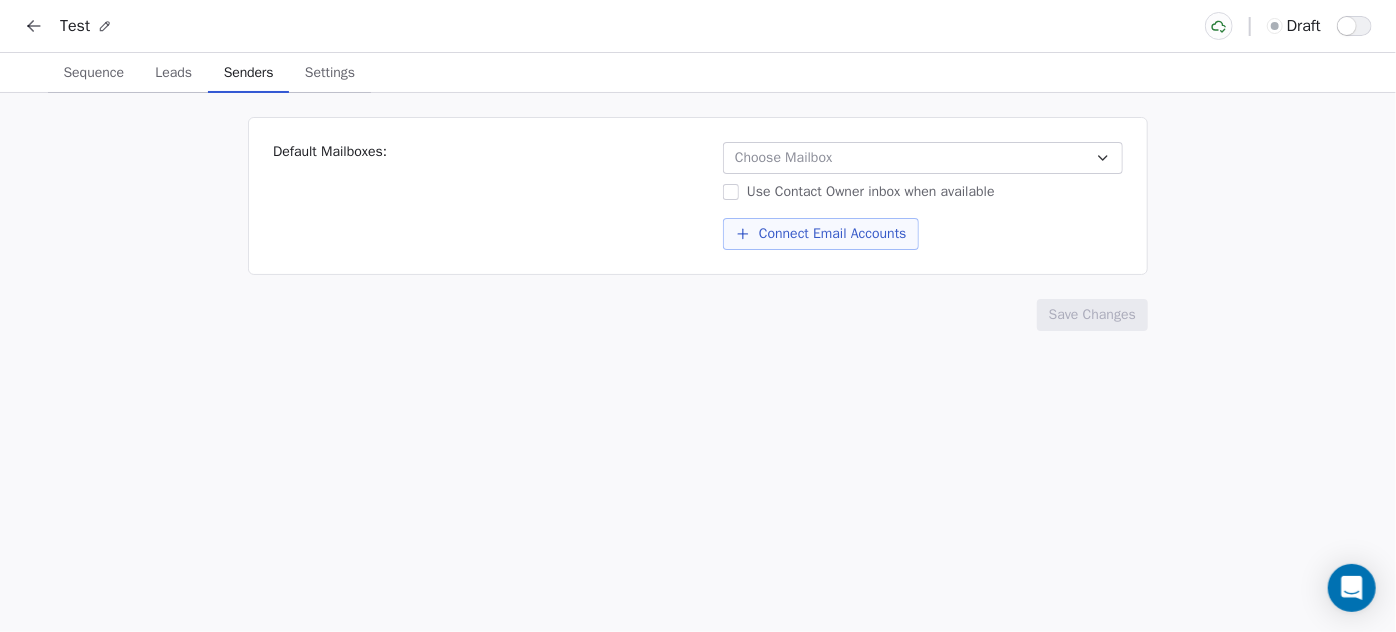 click on "Leads" at bounding box center (173, 73) 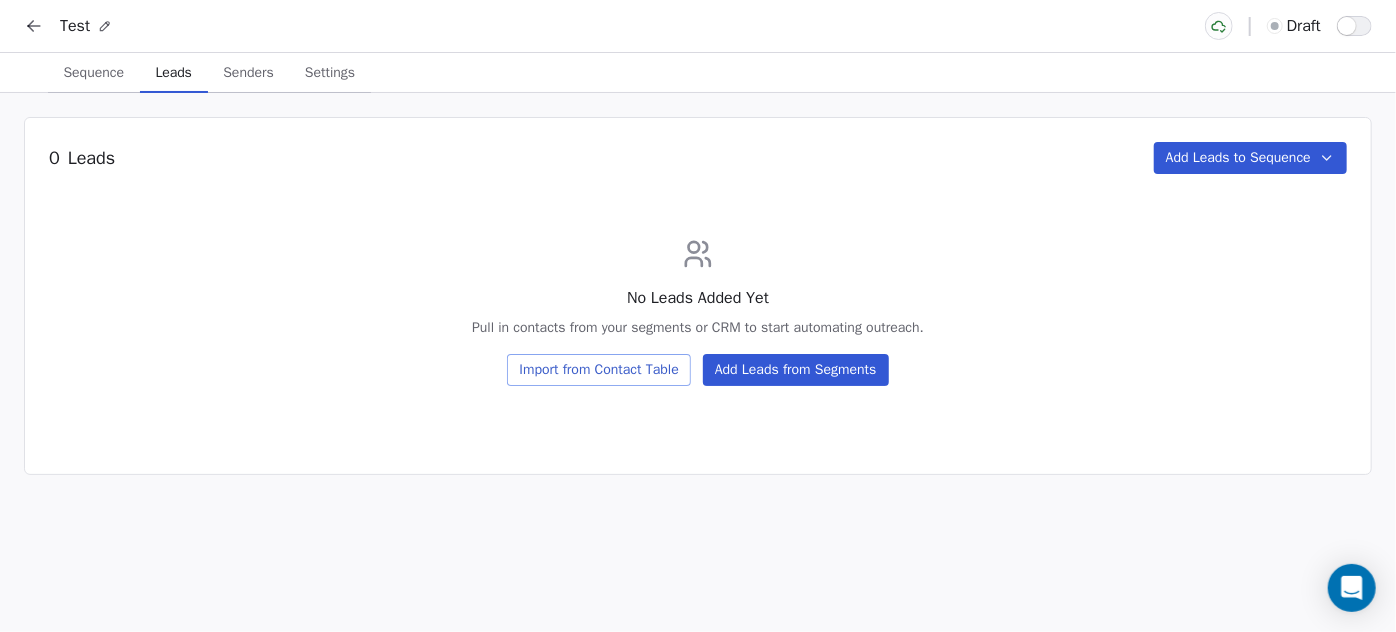 click on "Sequence" at bounding box center (93, 73) 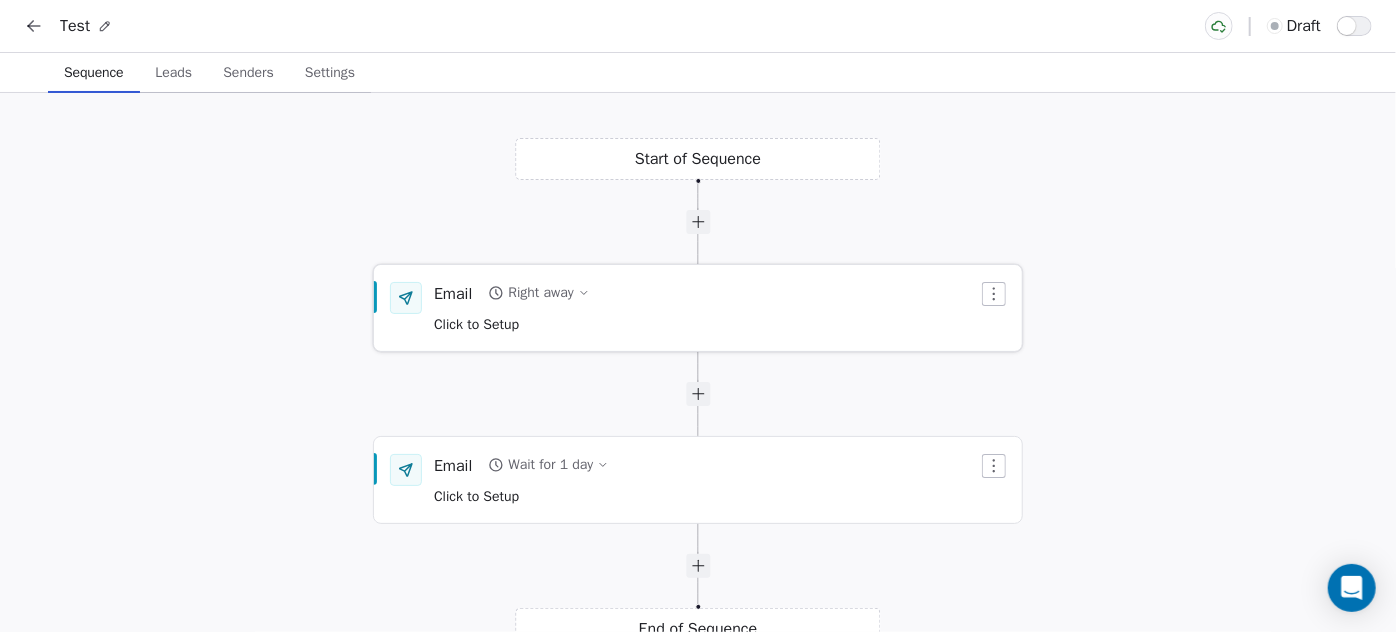 click 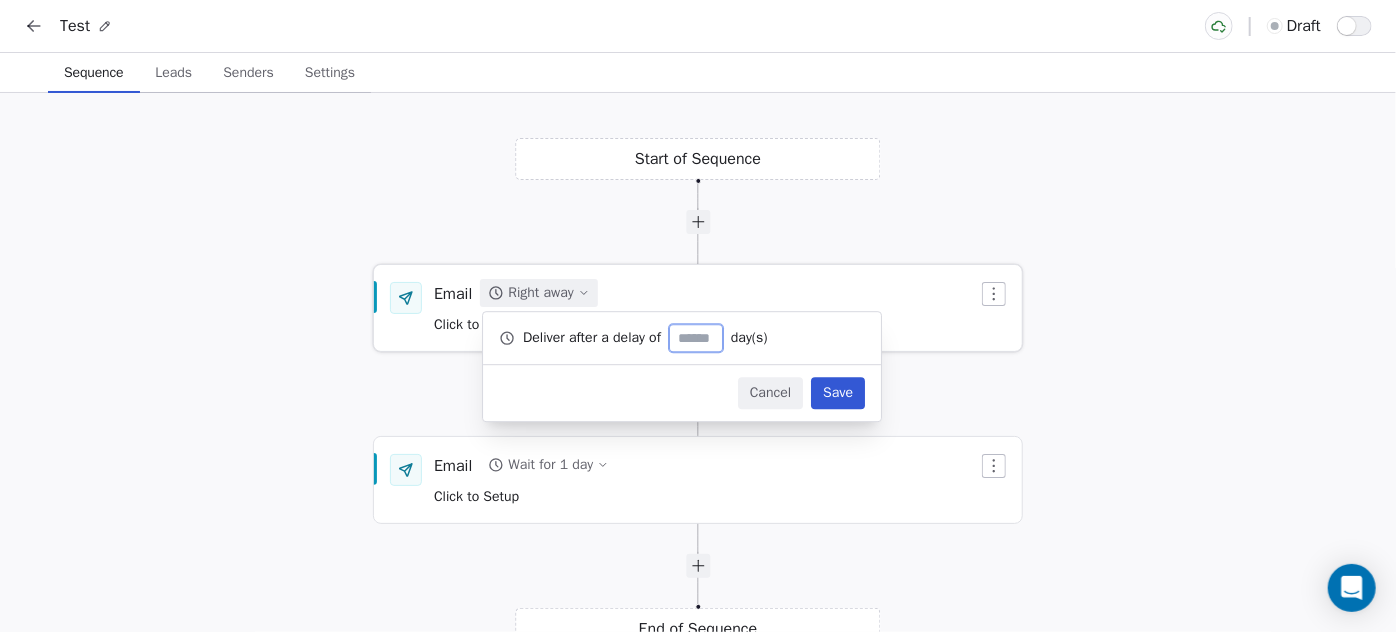click on "Email Right away Click to Setup" at bounding box center [698, 308] 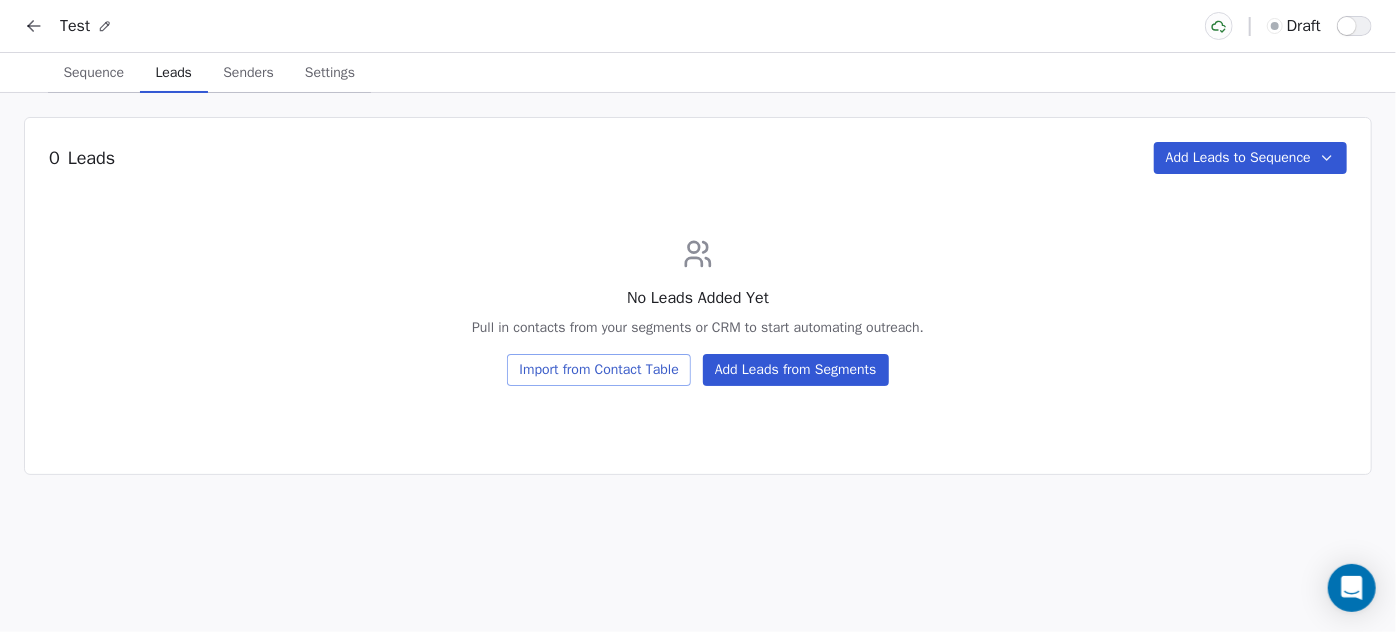 click on "Test draft Sequence Sequence Leads Leads Senders Senders Settings Settings 0   Leads Add Leads to Sequence No Leads Added Yet Pull in contacts from your segments or CRM to start automating outreach. Import from Contact Table Add Leads from Segments" at bounding box center (698, 316) 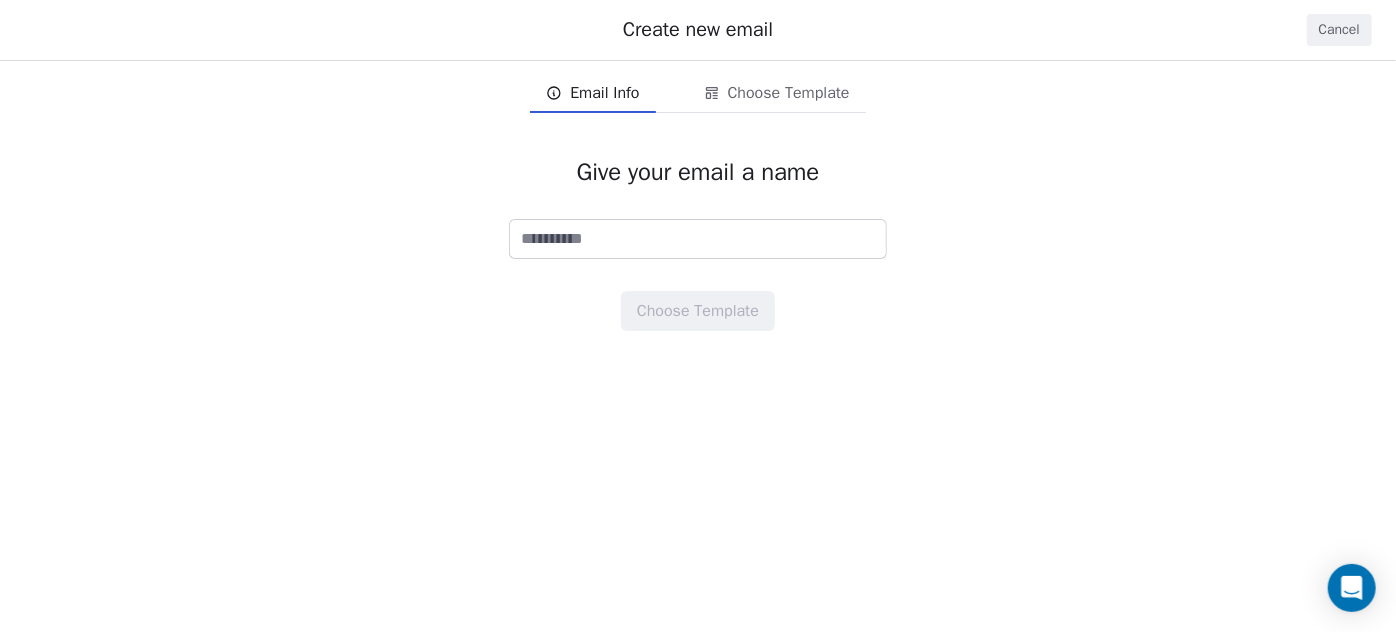click on "Cancel" at bounding box center (1339, 30) 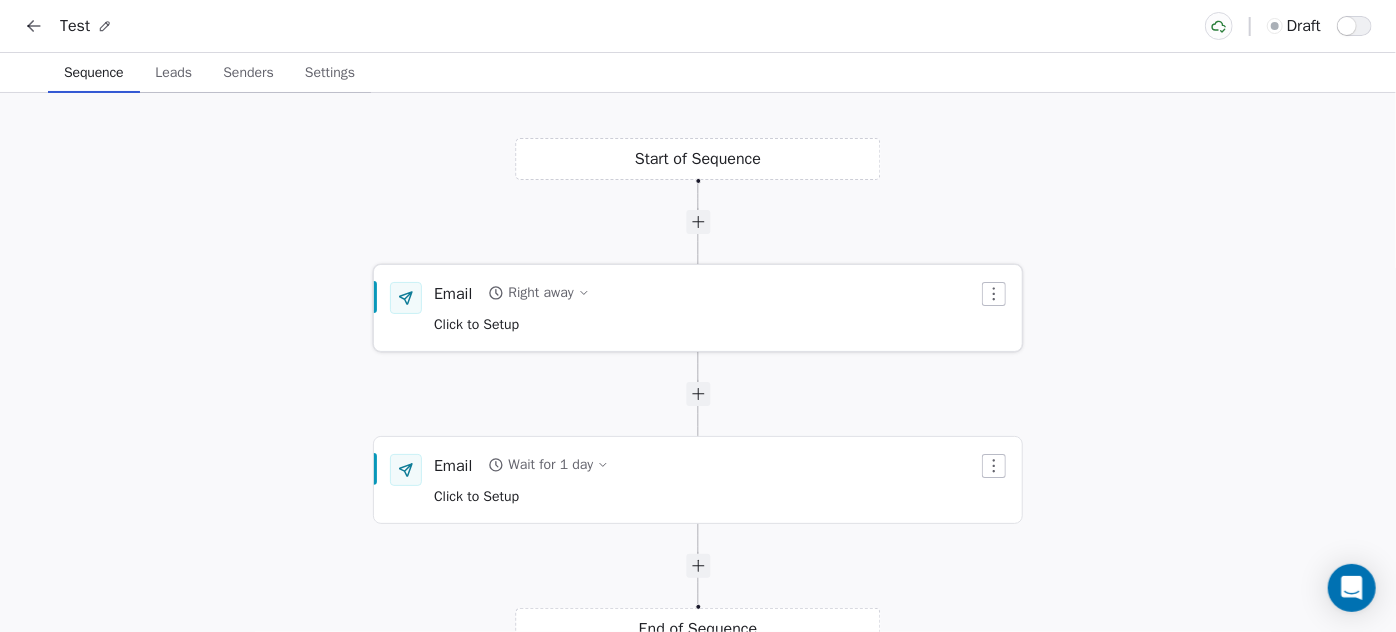 click 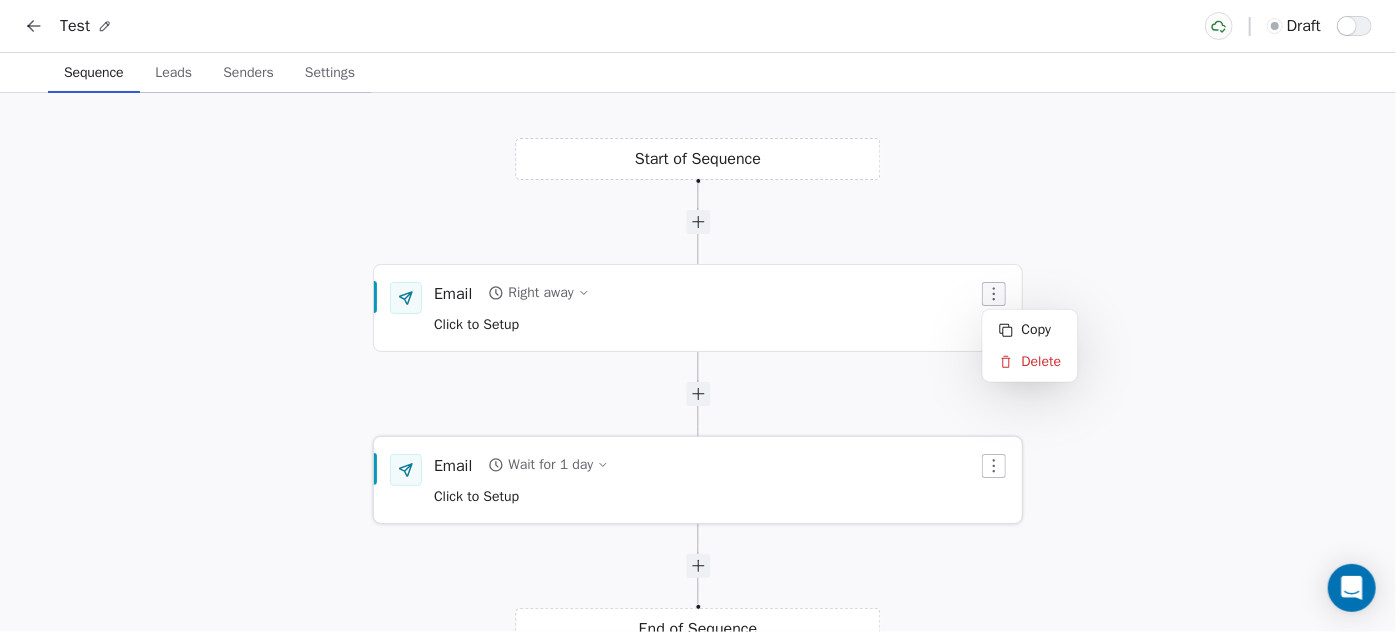 click 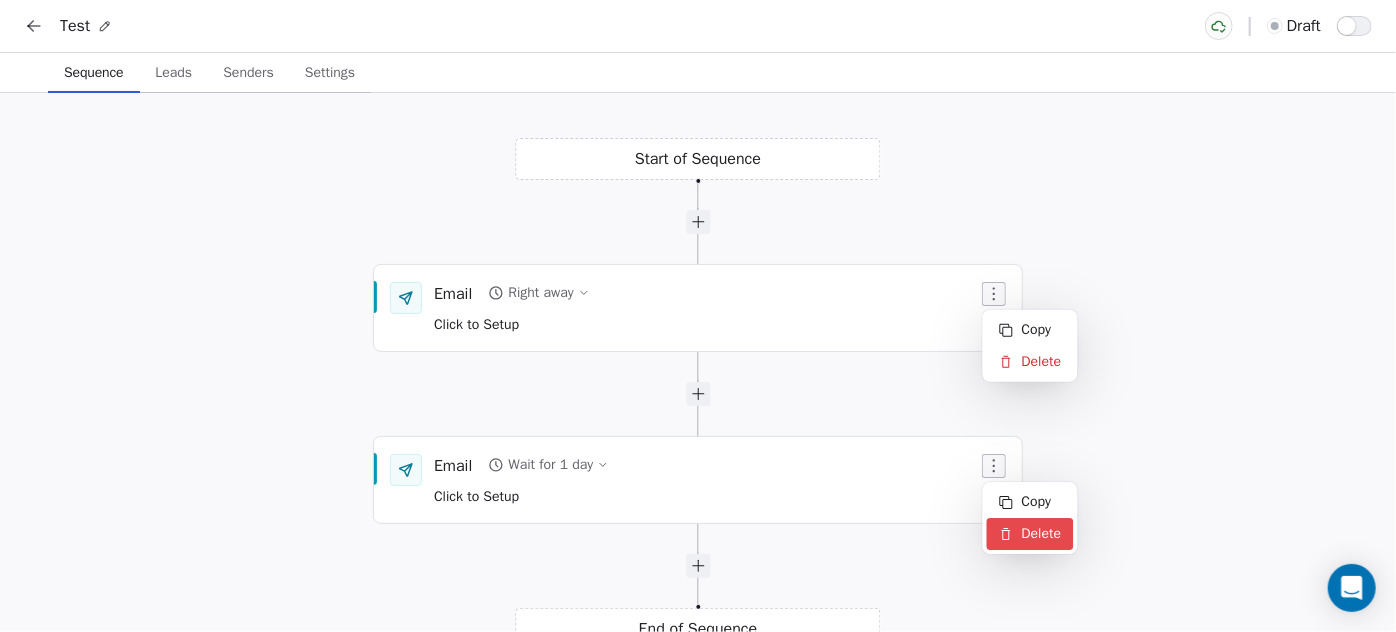 click on "Delete" at bounding box center (1030, 534) 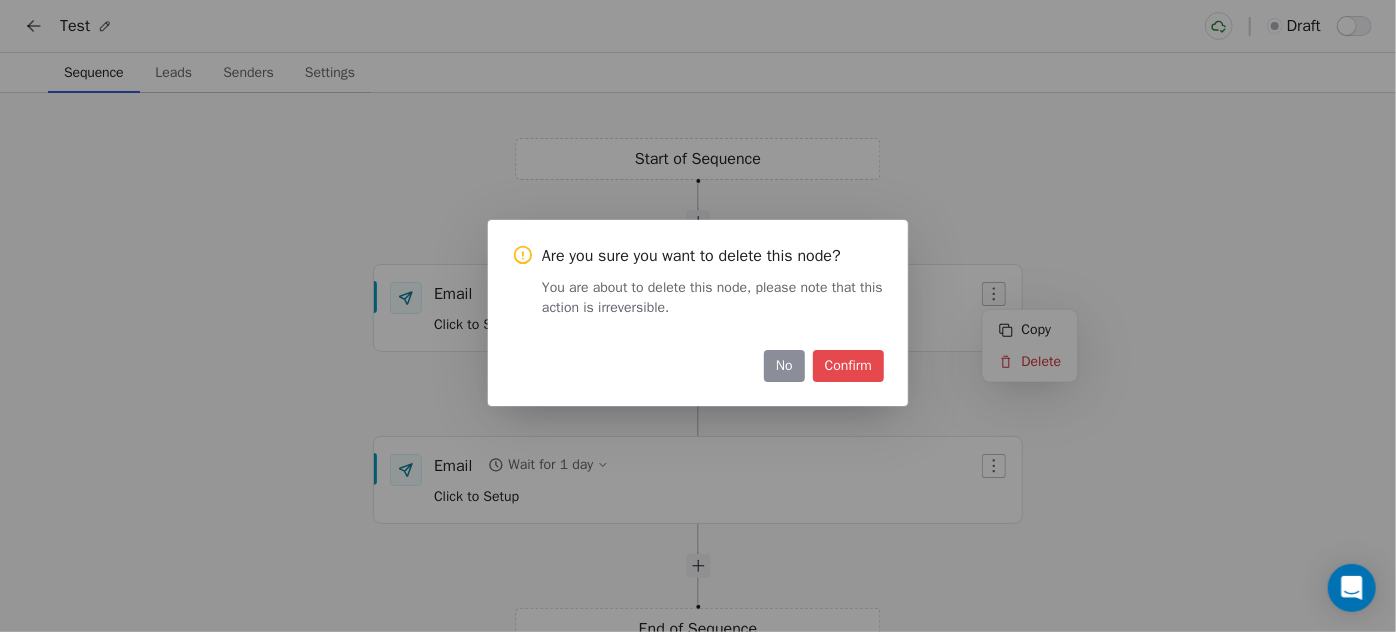 click on "Confirm" at bounding box center [848, 366] 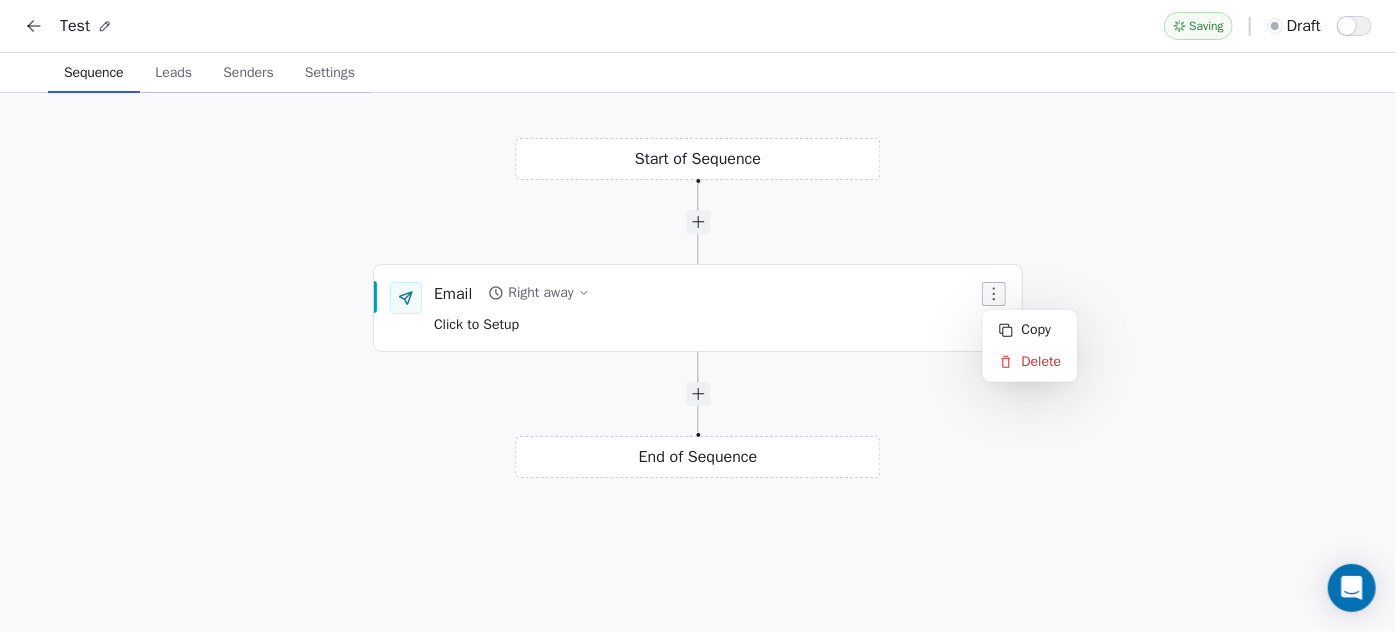 click on "Test Saving draft Sequence Sequence Leads Leads Senders Senders Settings Settings Start of Sequence Email Right away Click to Setup End of Sequence React Flow Press enter or space to select a node. You can then use the arrow keys to move the node around.  Press delete to remove it and escape to cancel.   Press enter or space to select an edge. You can then press delete to remove it or escape to cancel.   Chat with AI
Copy  Delete" at bounding box center [698, 436] 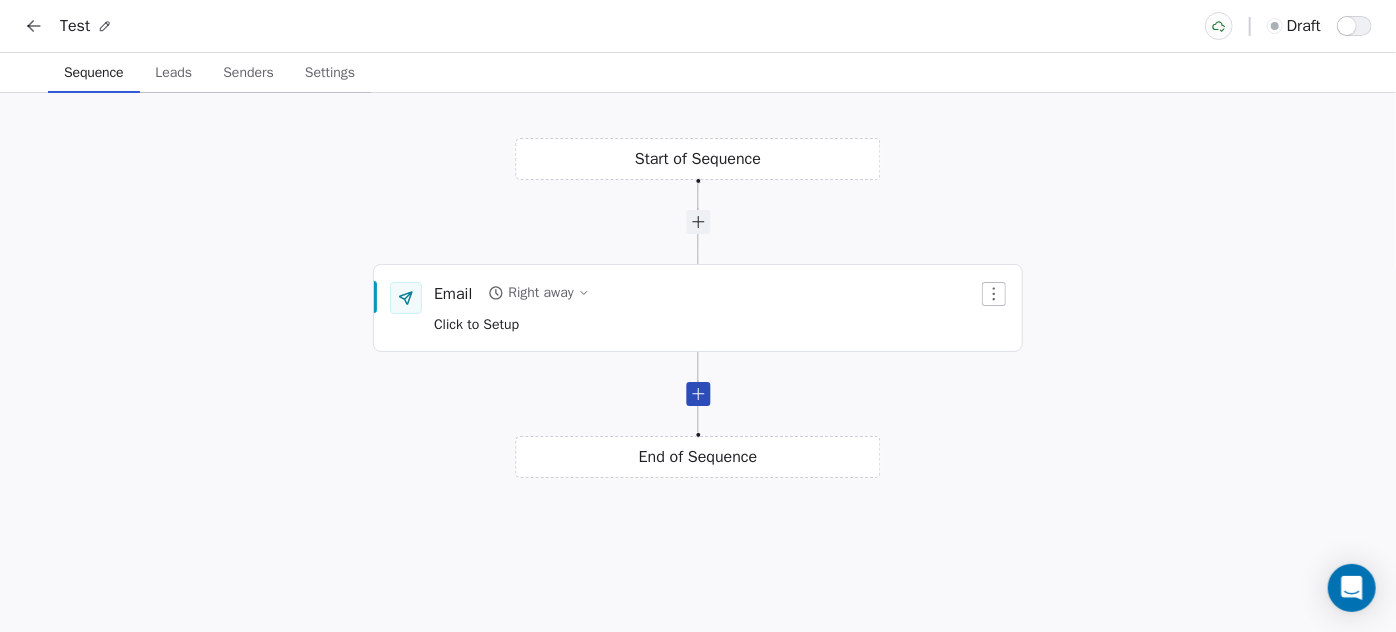 click at bounding box center [698, 394] 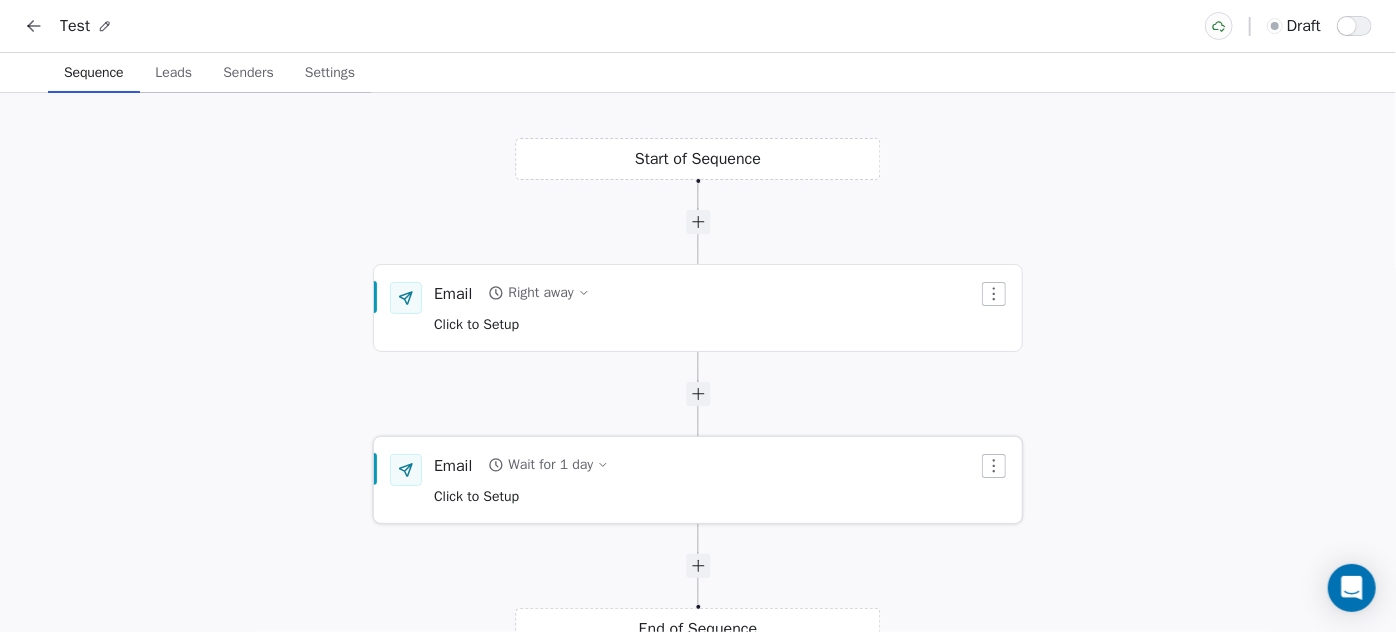 click on "Email Wait for 1 day Click to Setup" at bounding box center [521, 480] 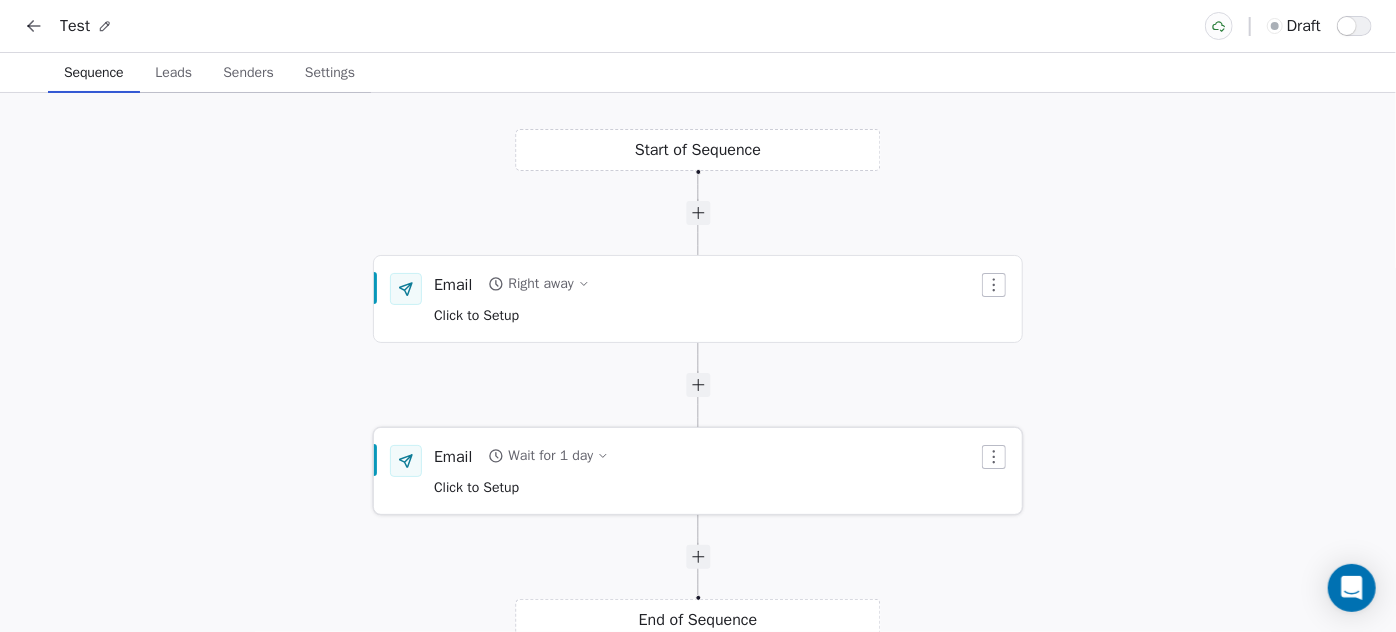 click on "Click to Setup" at bounding box center (476, 487) 